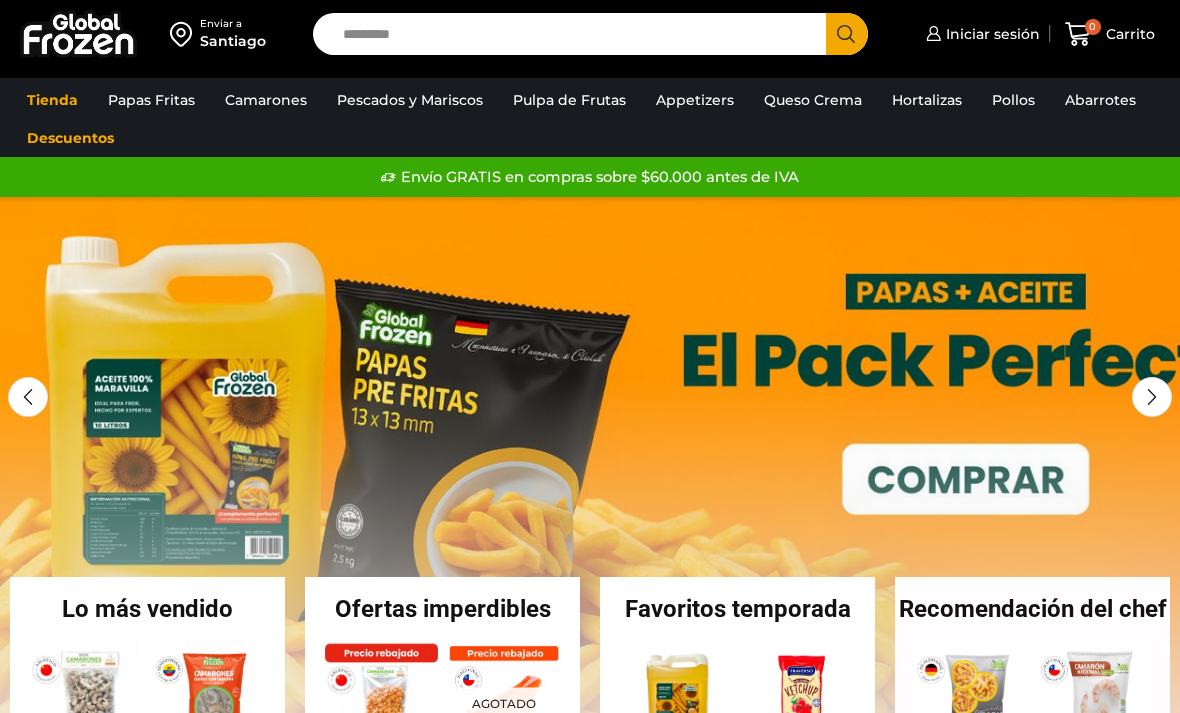 scroll, scrollTop: 0, scrollLeft: 0, axis: both 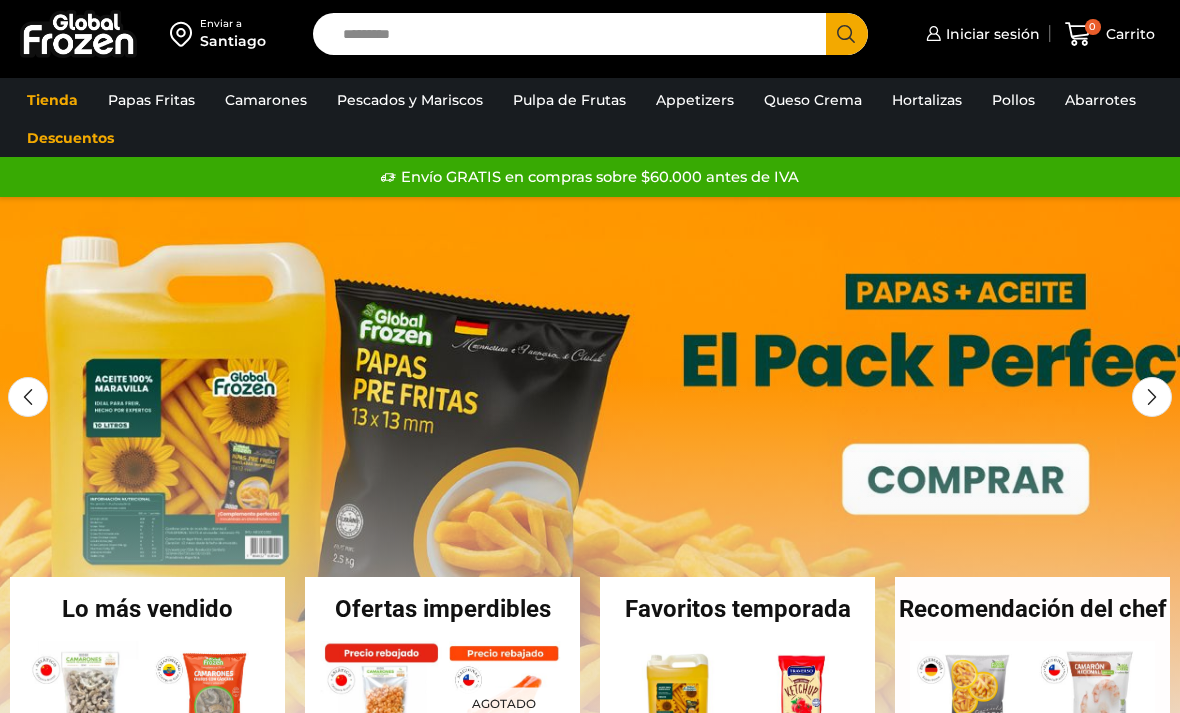 click on "Iniciar sesión" at bounding box center [990, 34] 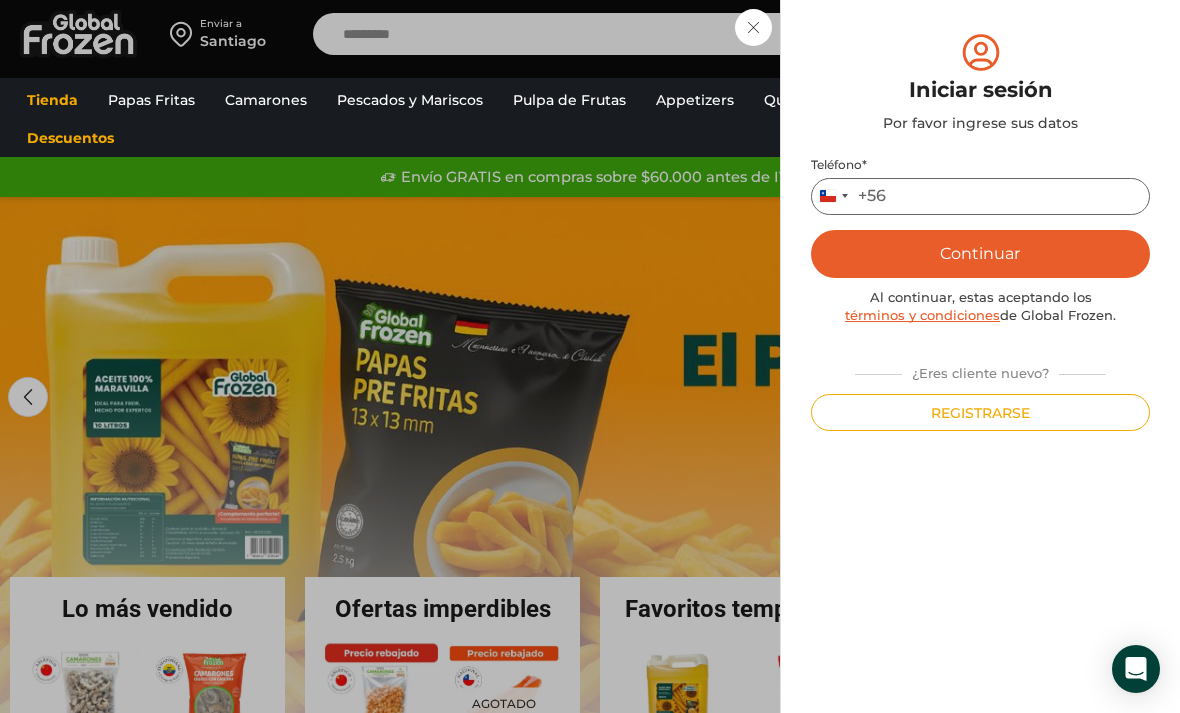 click on "Teléfono
*" at bounding box center (980, 196) 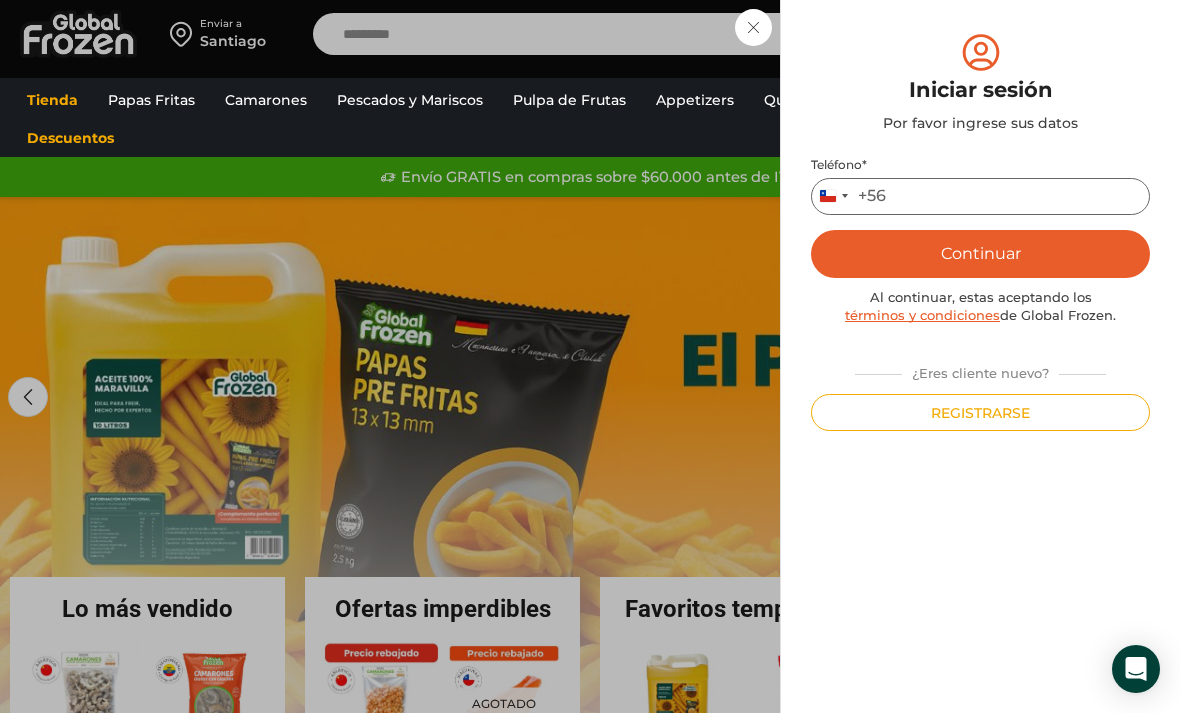 type on "*********" 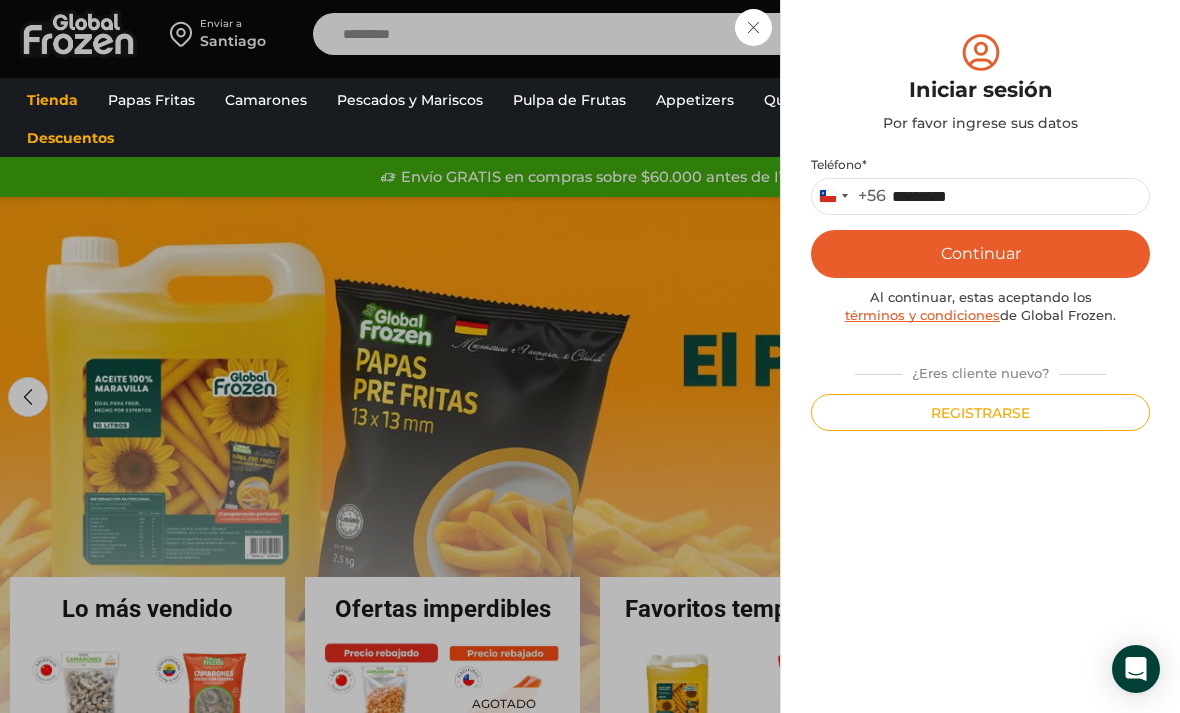 click on "Continuar" at bounding box center [980, 254] 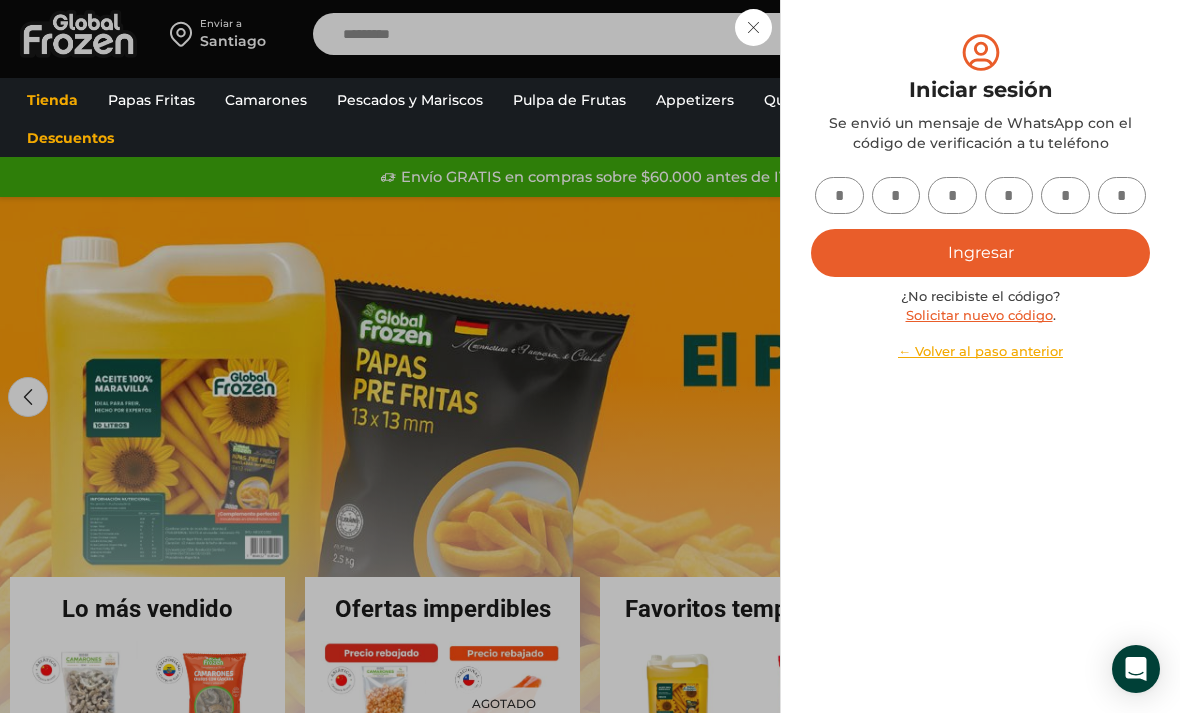 click at bounding box center [839, 195] 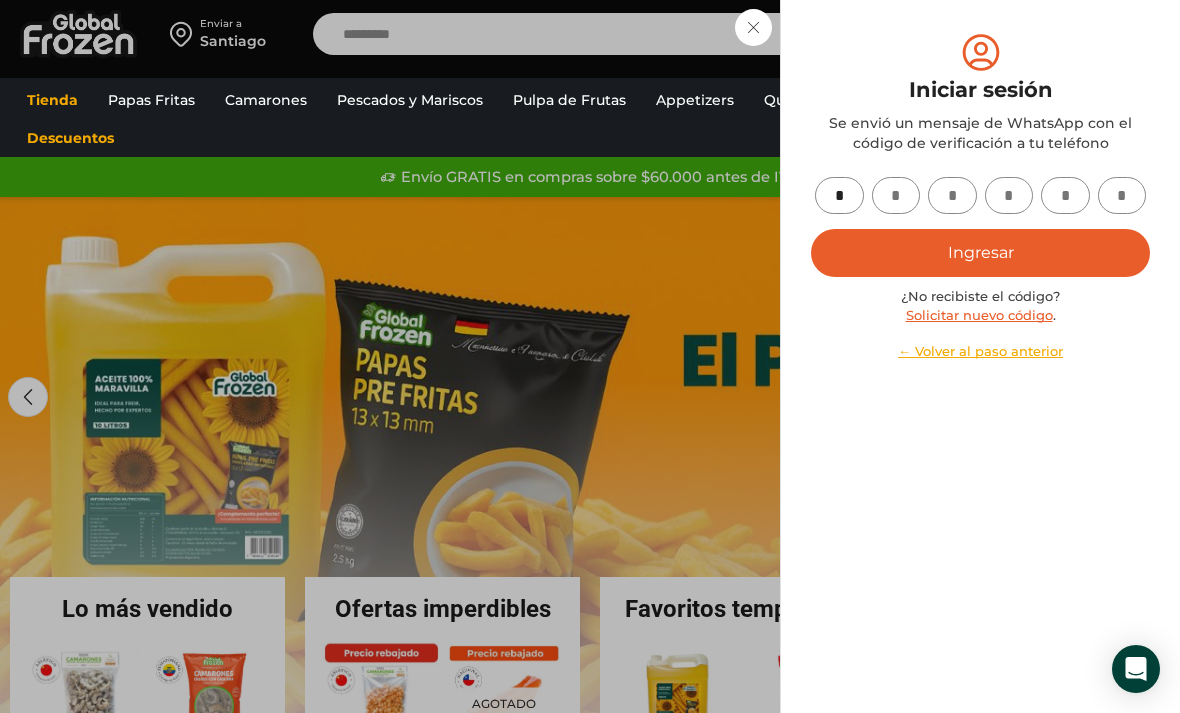 type on "*" 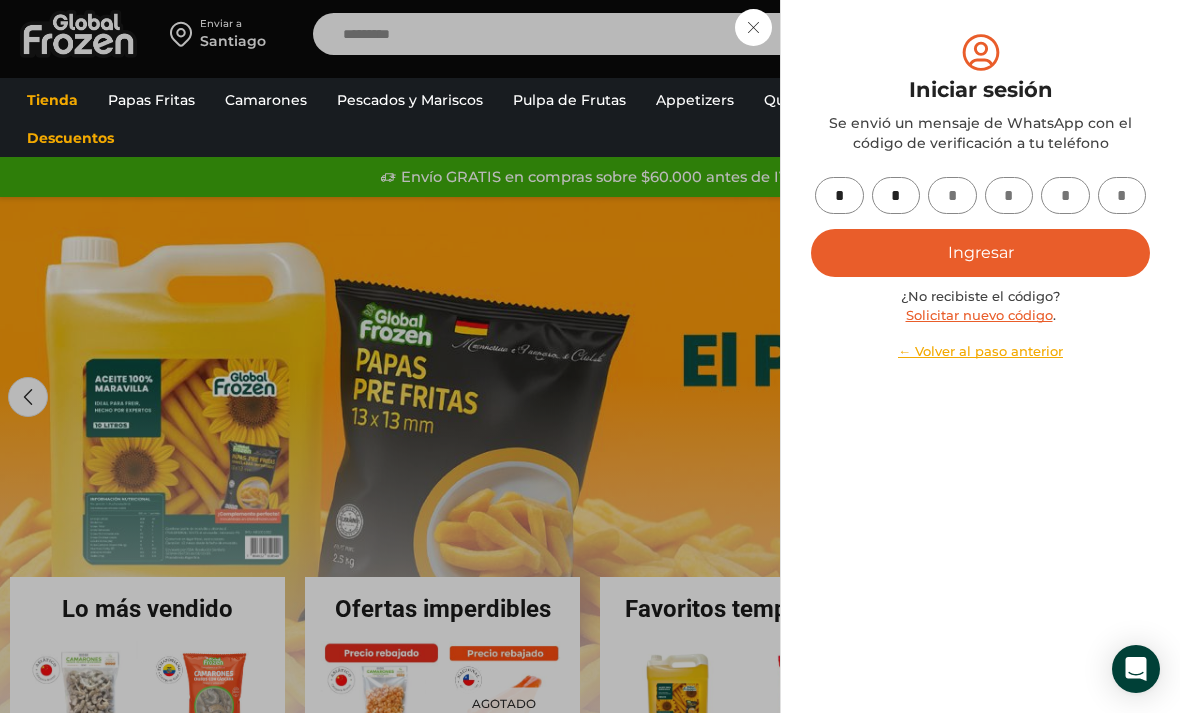 type on "*" 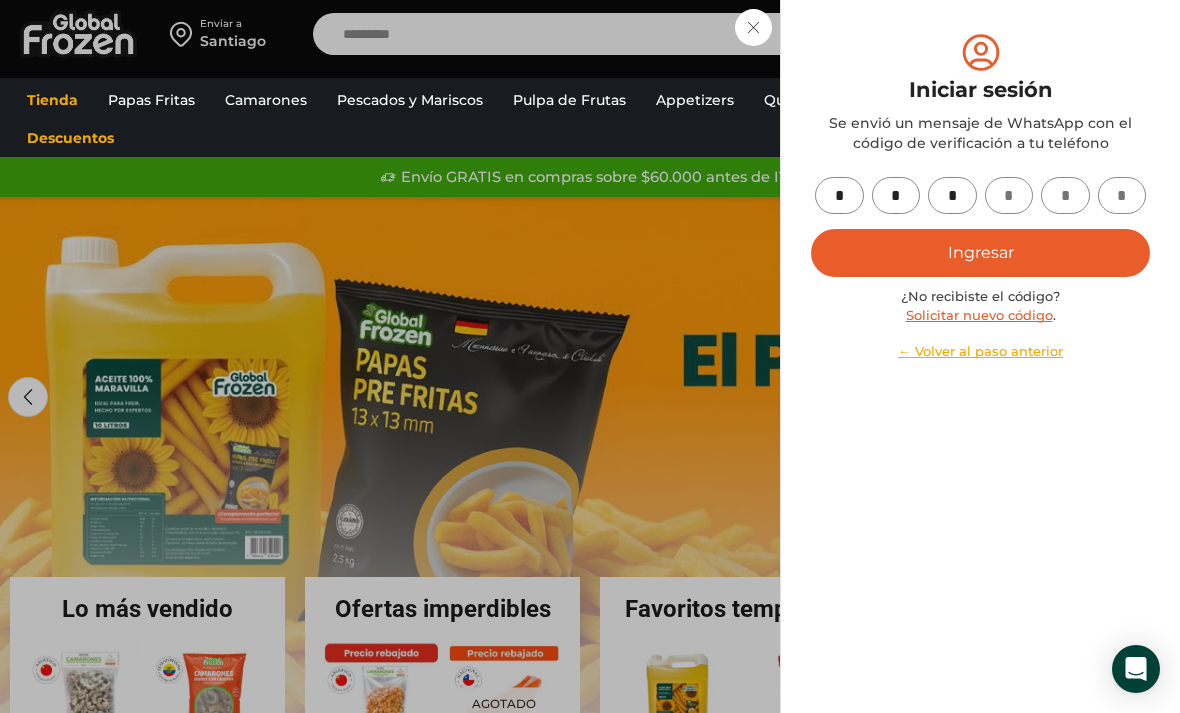 type on "*" 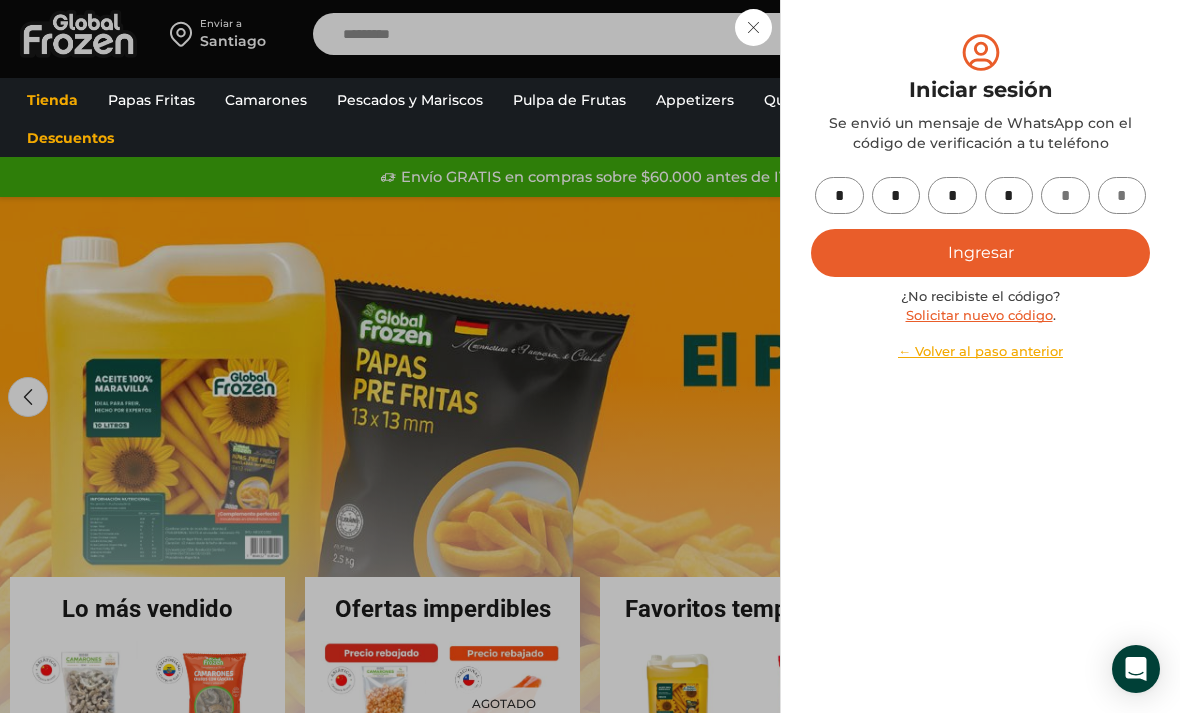 type on "*" 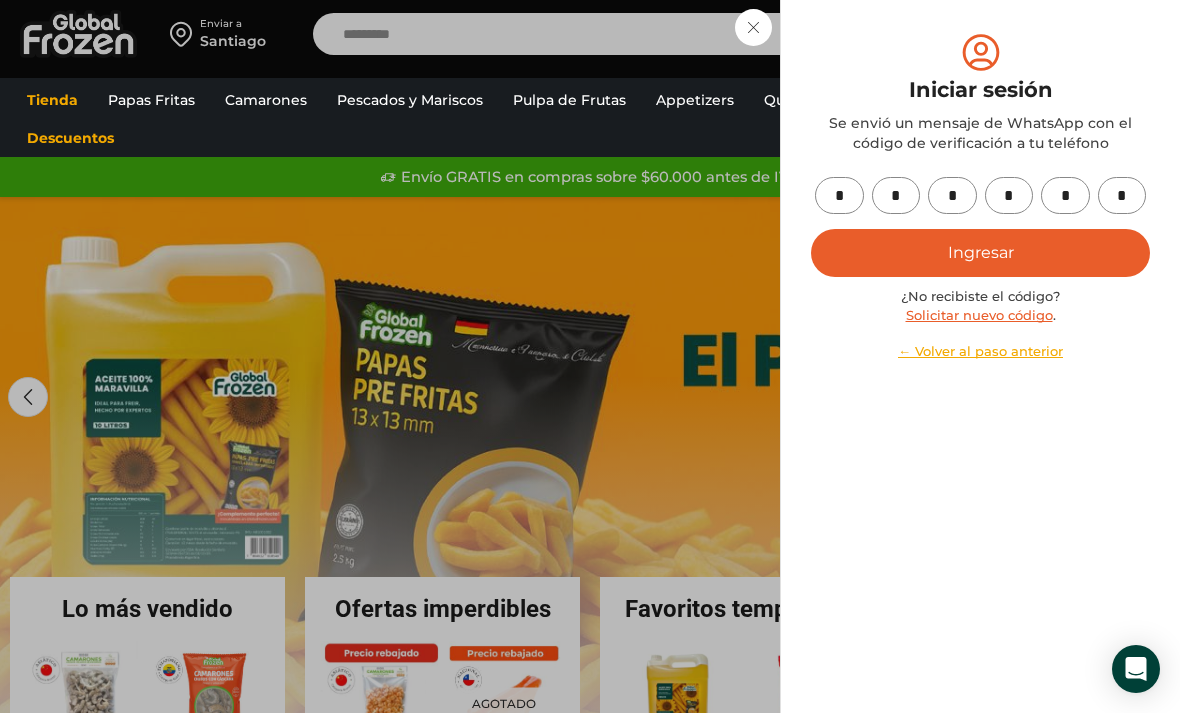 type on "*" 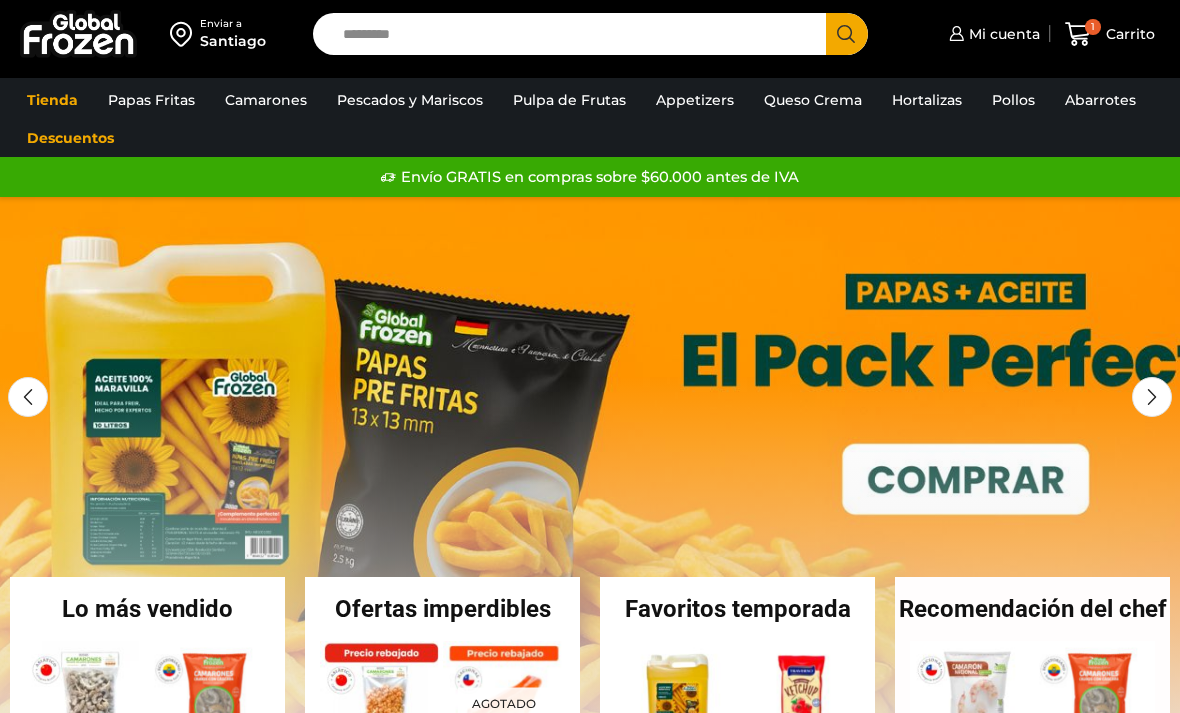 scroll, scrollTop: 0, scrollLeft: 0, axis: both 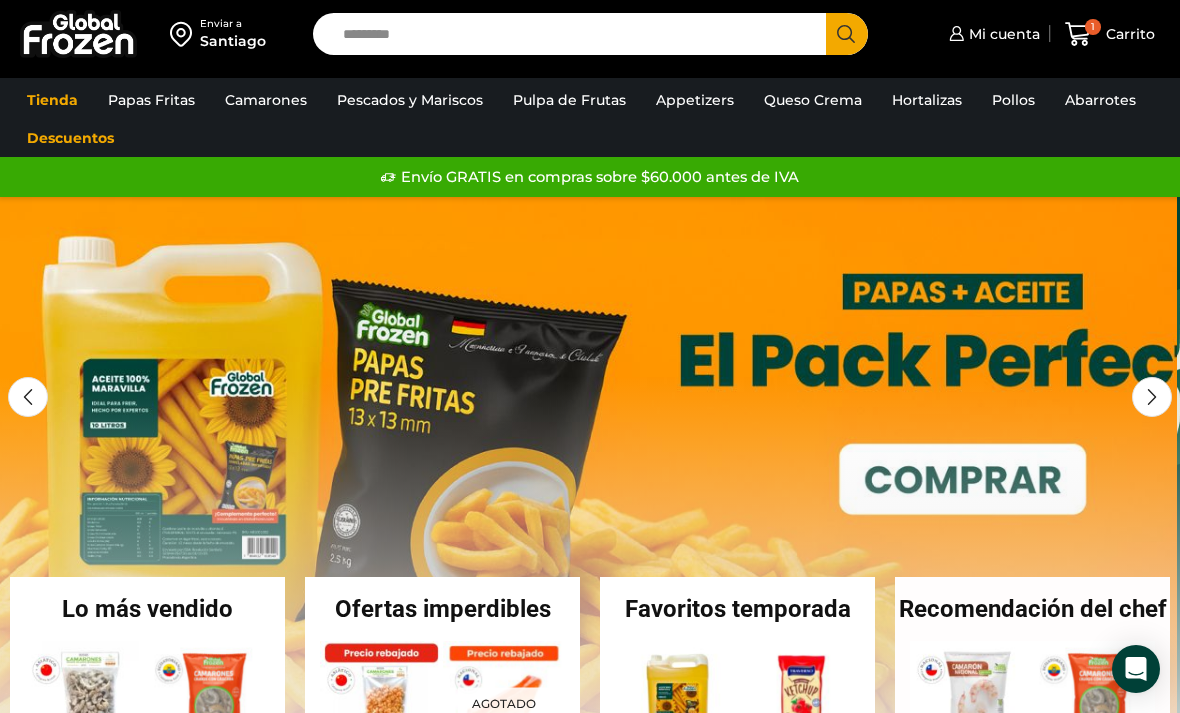 click on "Papas Bastón" at bounding box center [0, 0] 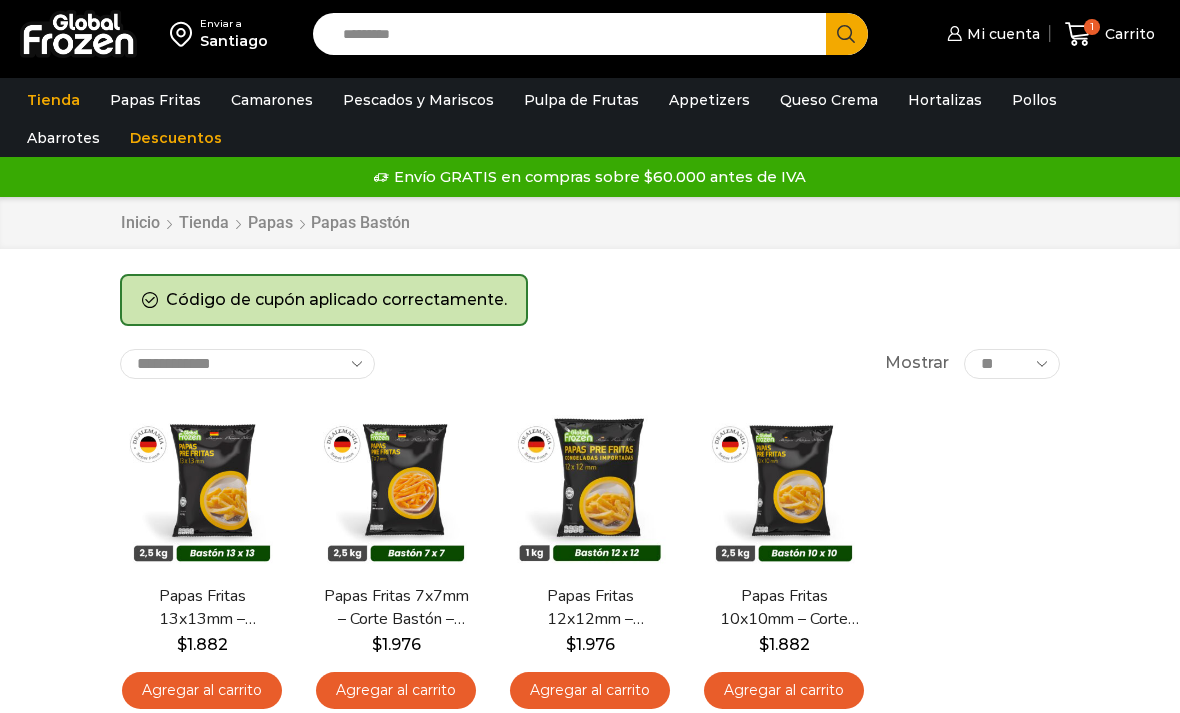 scroll, scrollTop: 0, scrollLeft: 0, axis: both 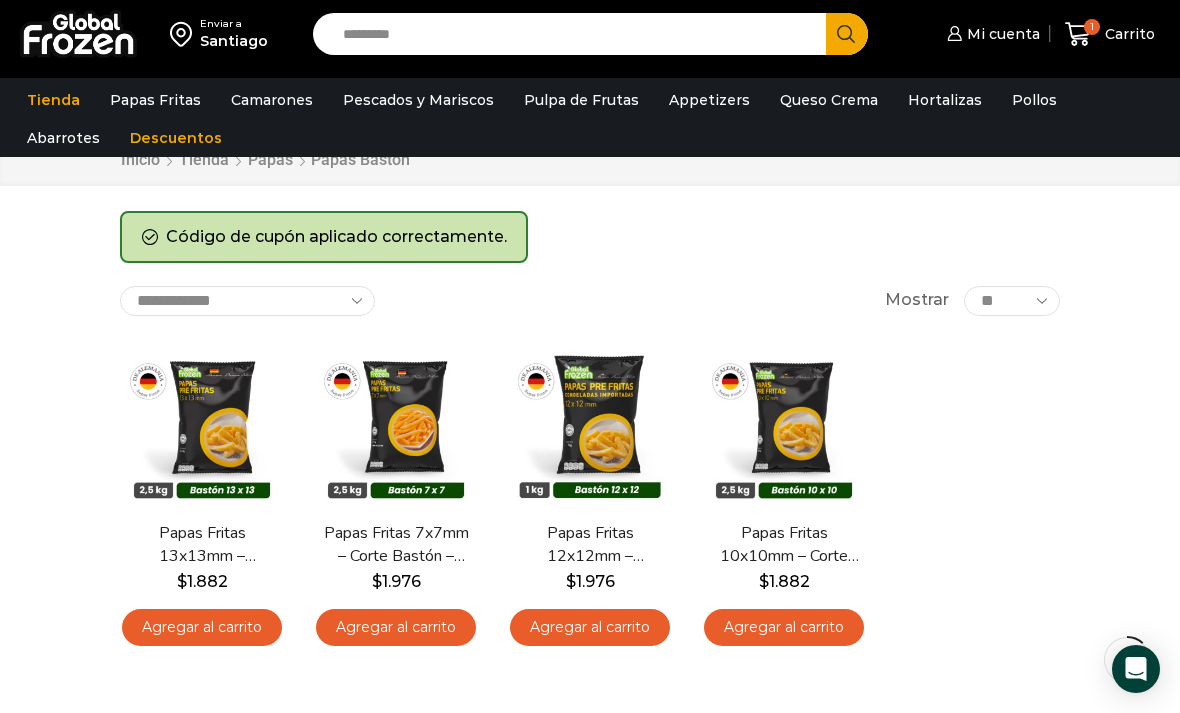 click on "Agregar al carrito" at bounding box center [784, 627] 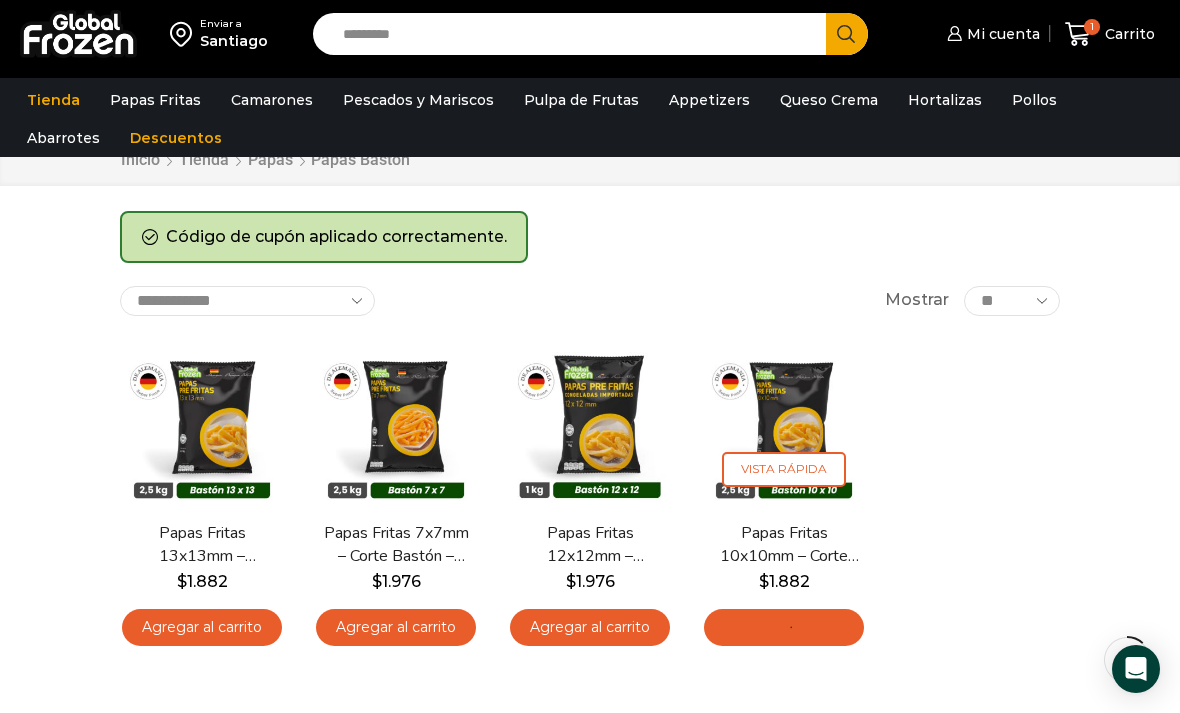 click on "Agregar al carrito" at bounding box center [396, 627] 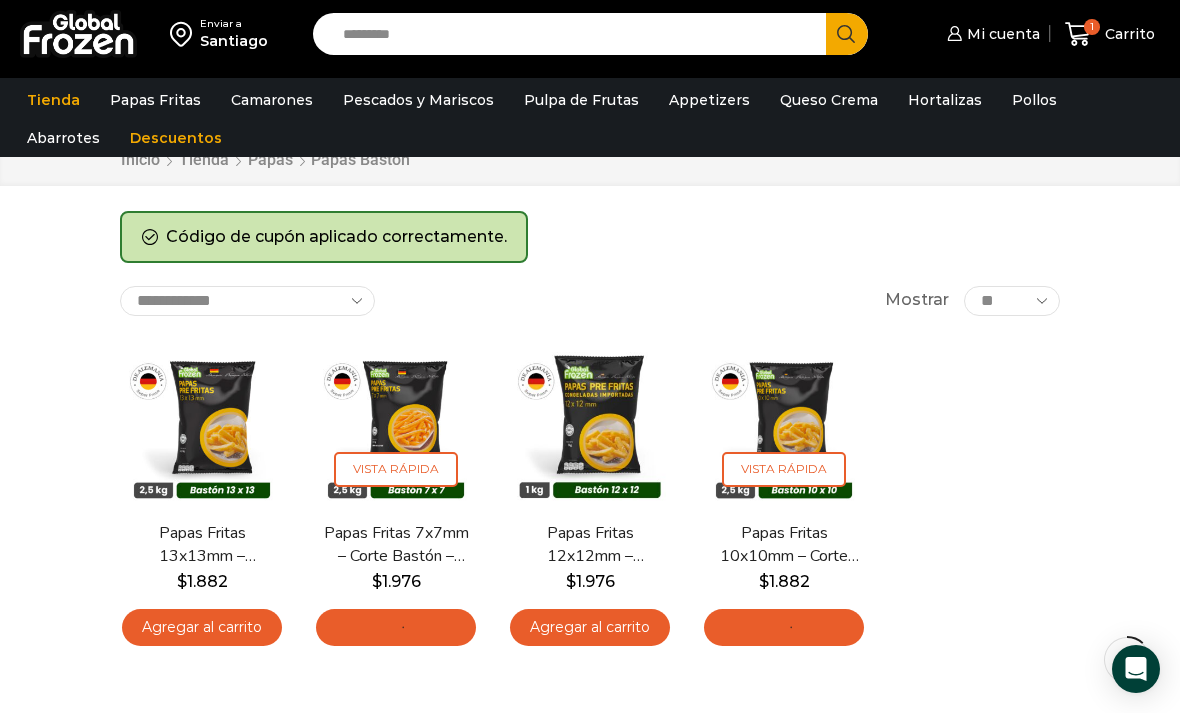 click on "Search input" at bounding box center [574, 34] 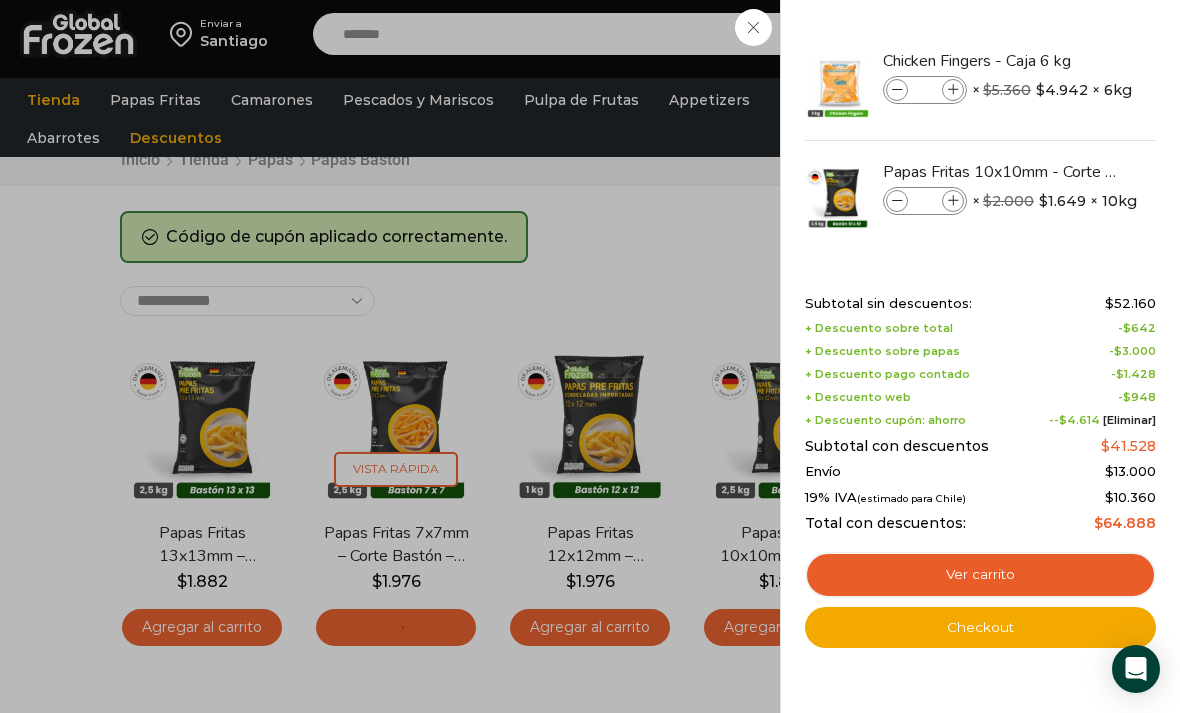 type on "******" 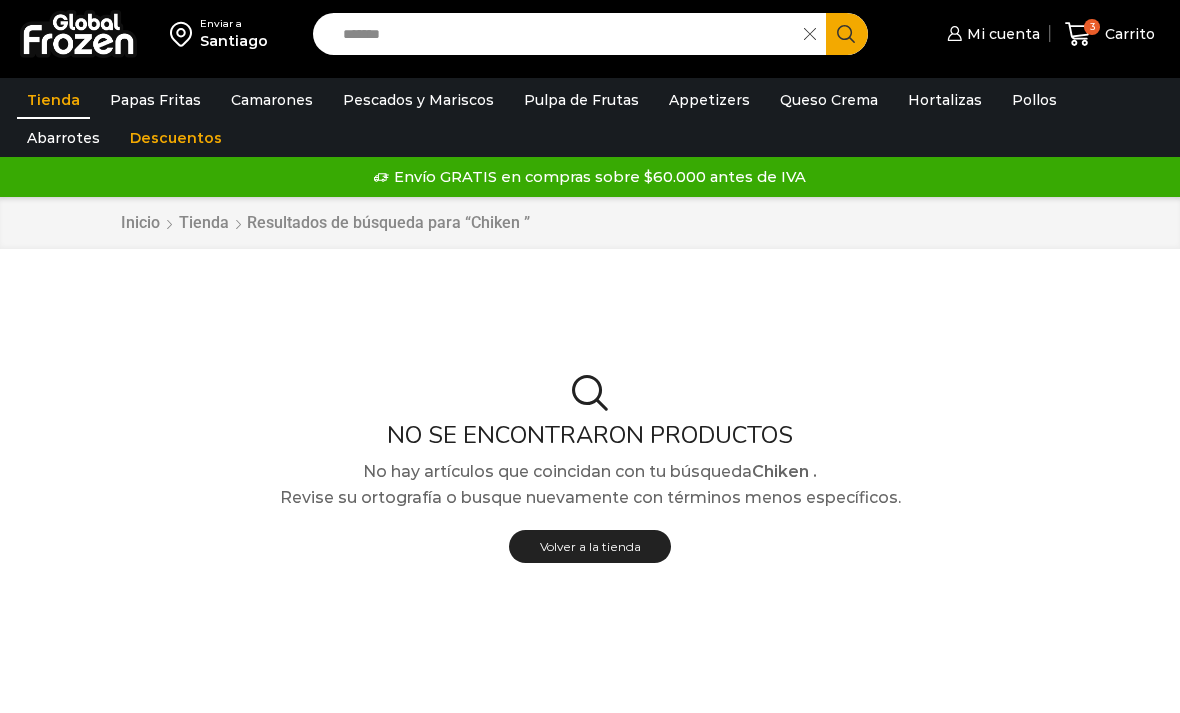 scroll, scrollTop: 0, scrollLeft: 0, axis: both 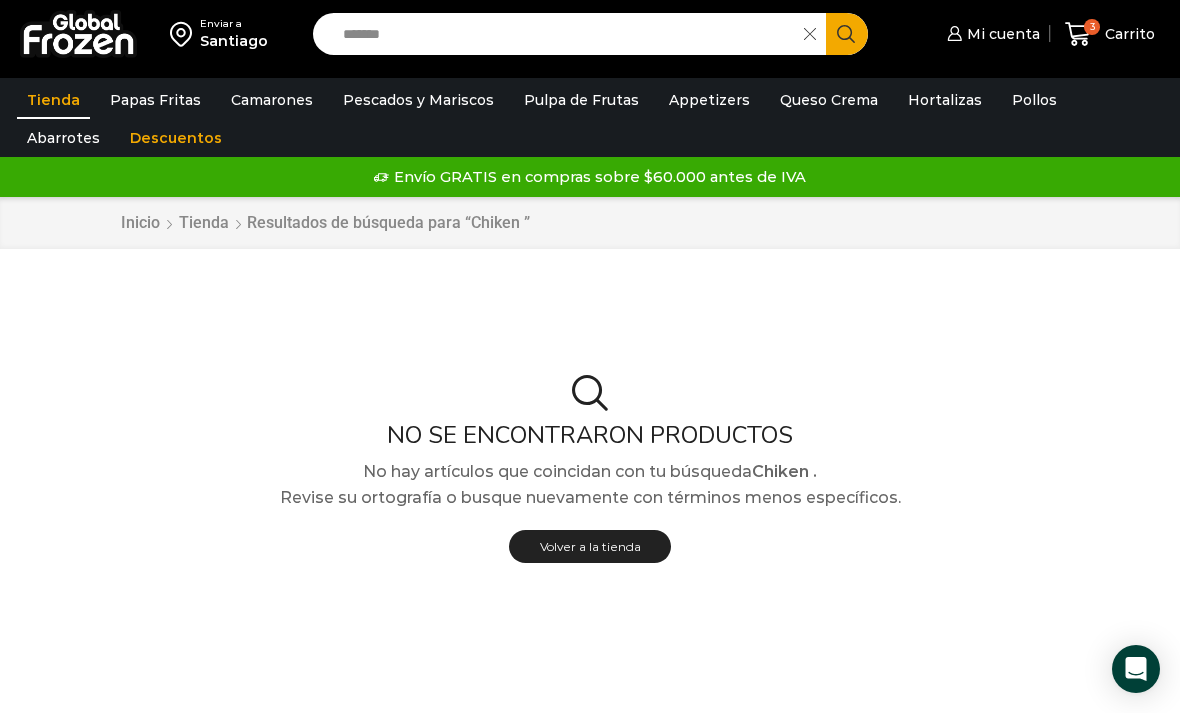 click on "Pollos" at bounding box center (1034, 100) 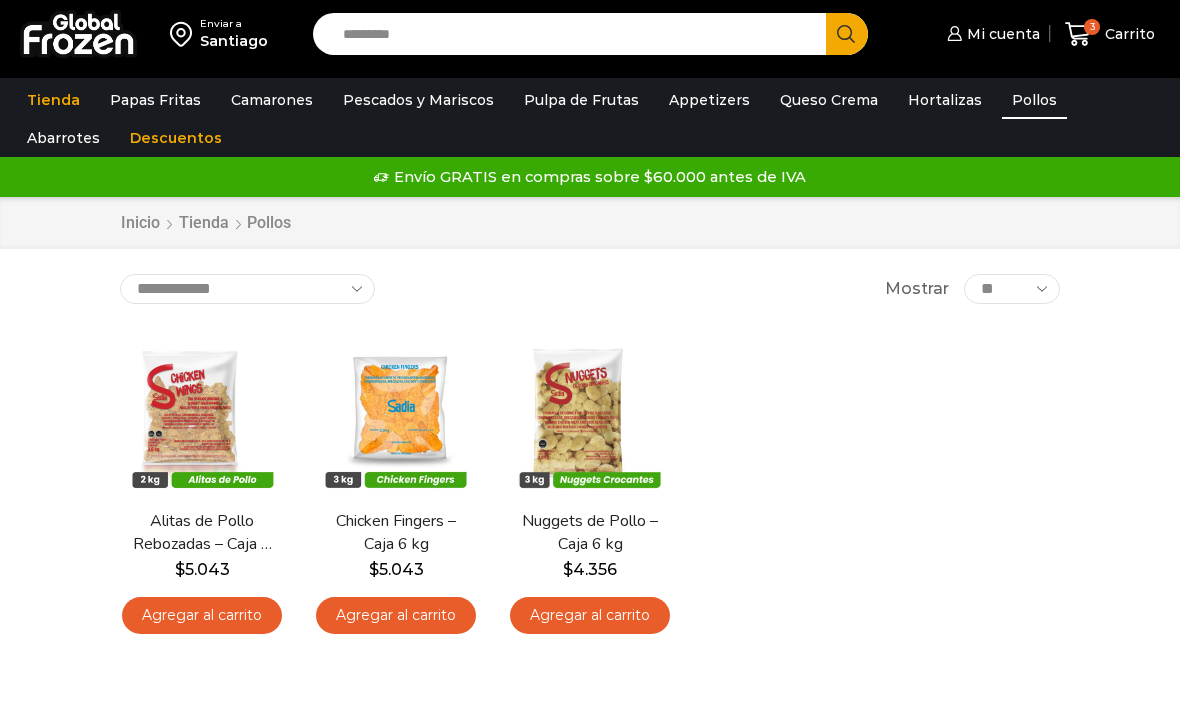 scroll, scrollTop: 1, scrollLeft: 0, axis: vertical 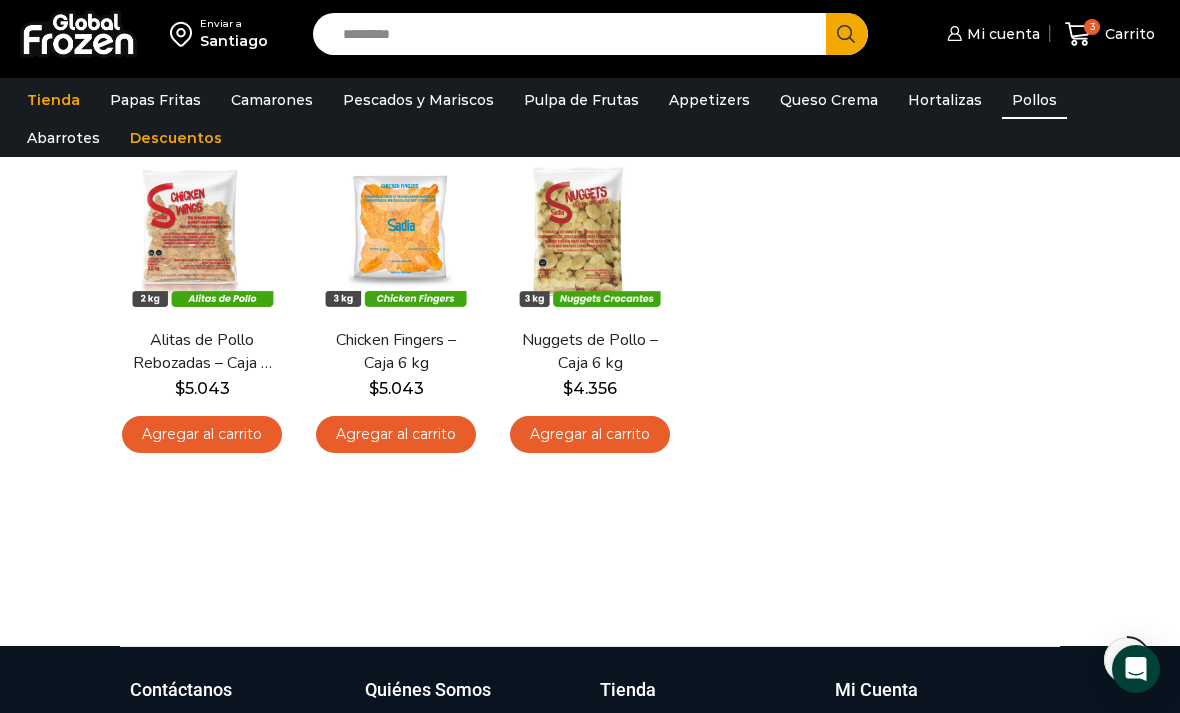 click on "Agregar al carrito" at bounding box center (396, 434) 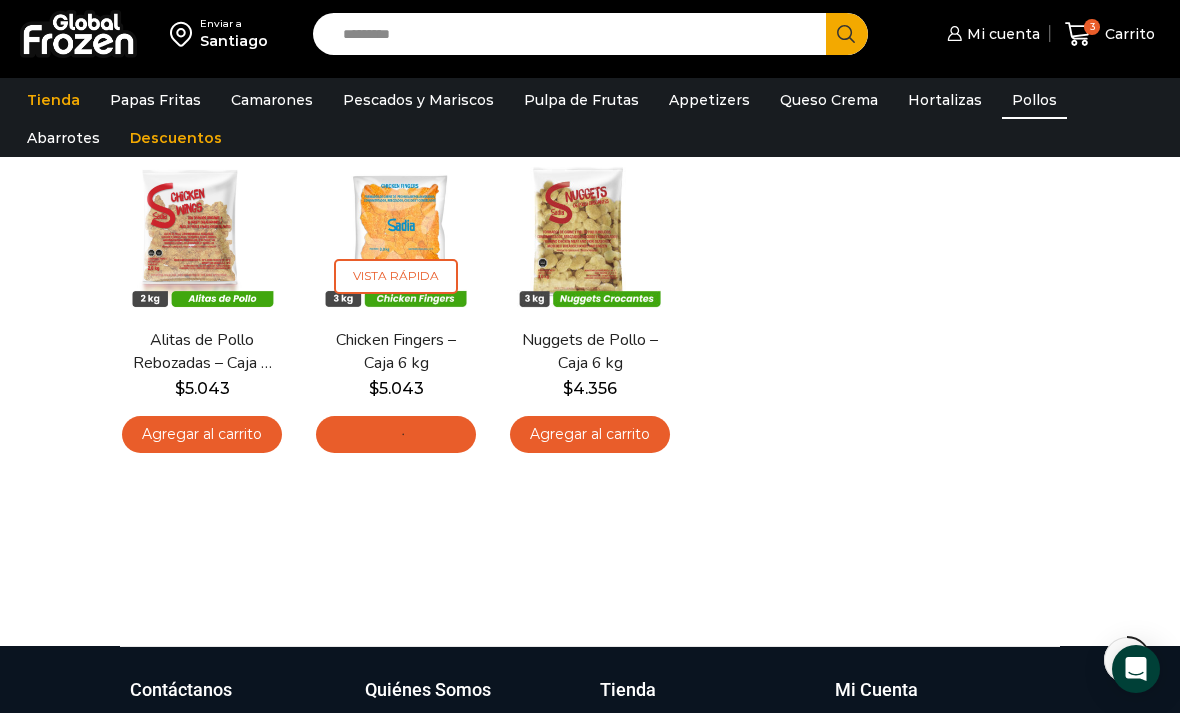 click on "Carrito" at bounding box center [1127, 34] 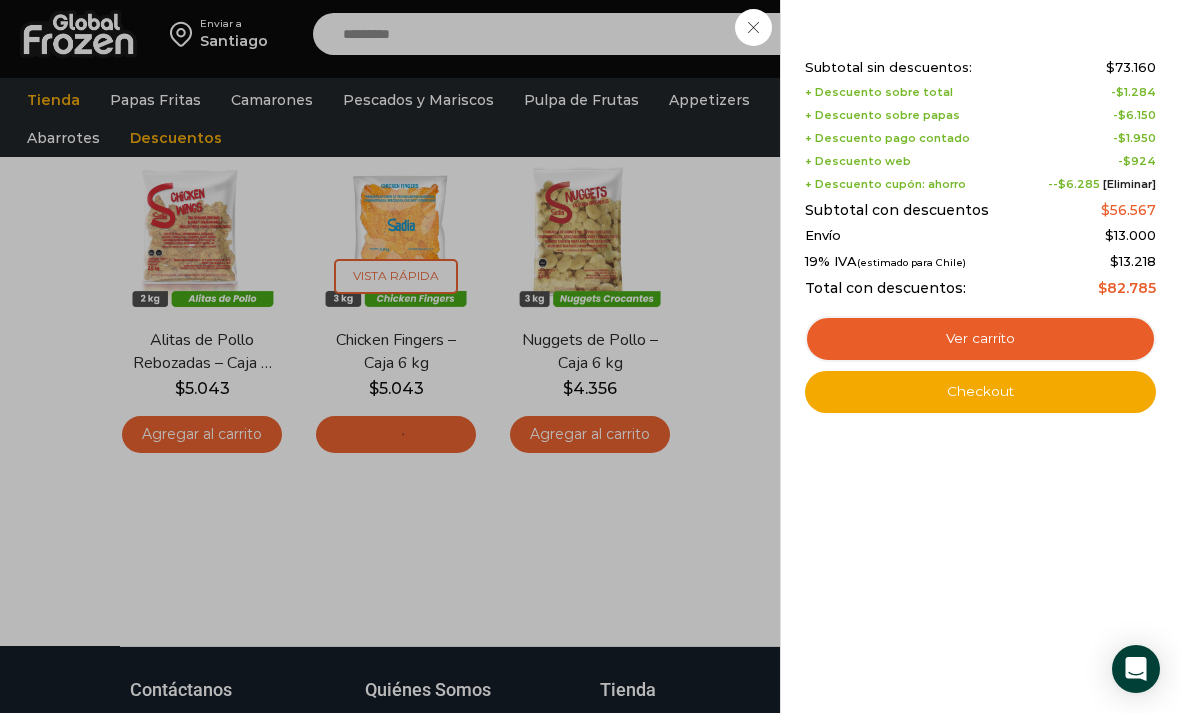 click on "Ver carrito" at bounding box center (980, 339) 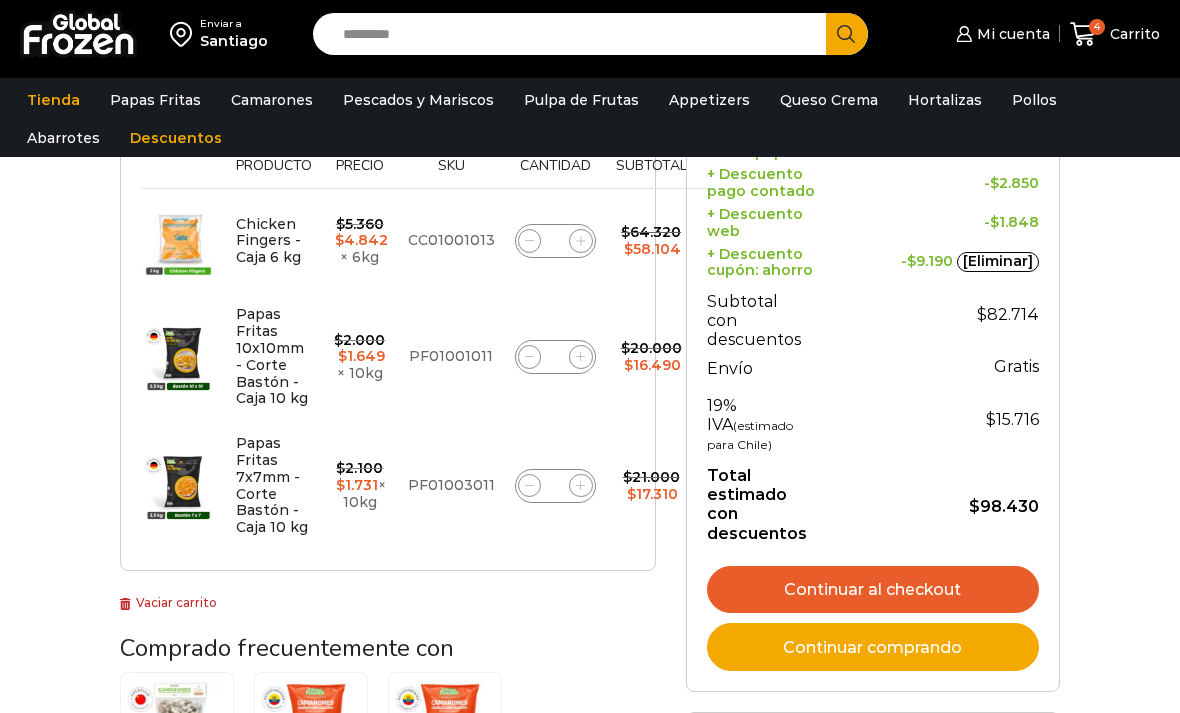 click on "*" 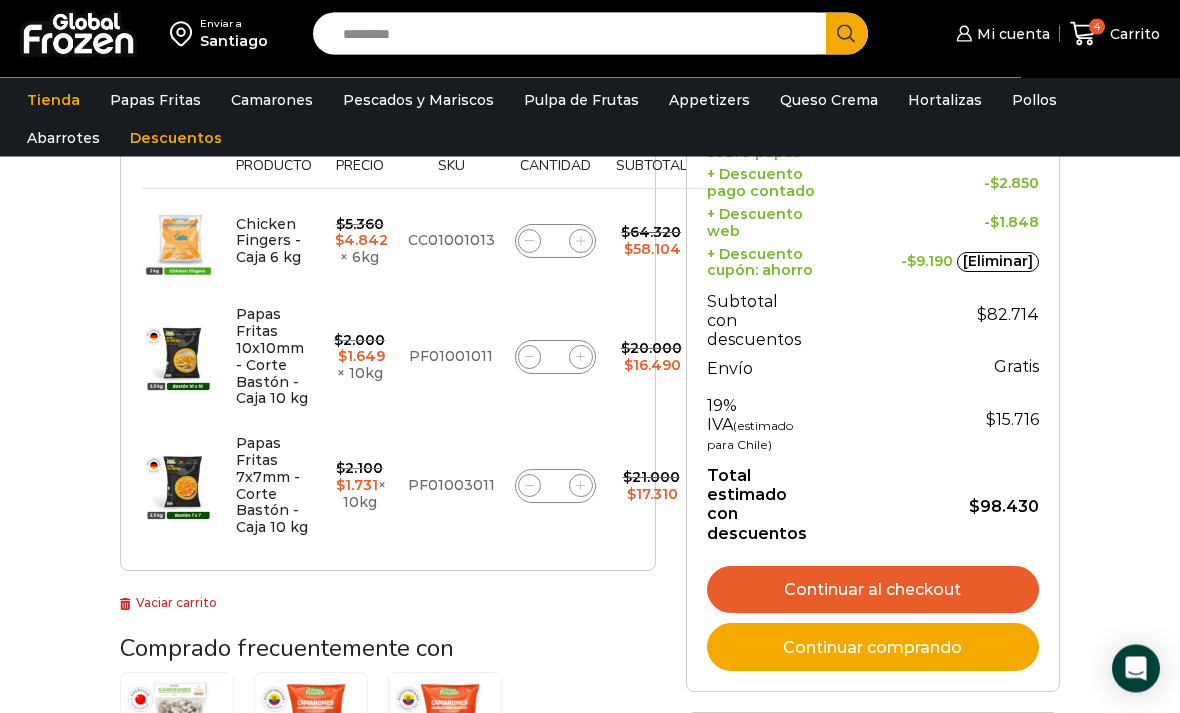 click 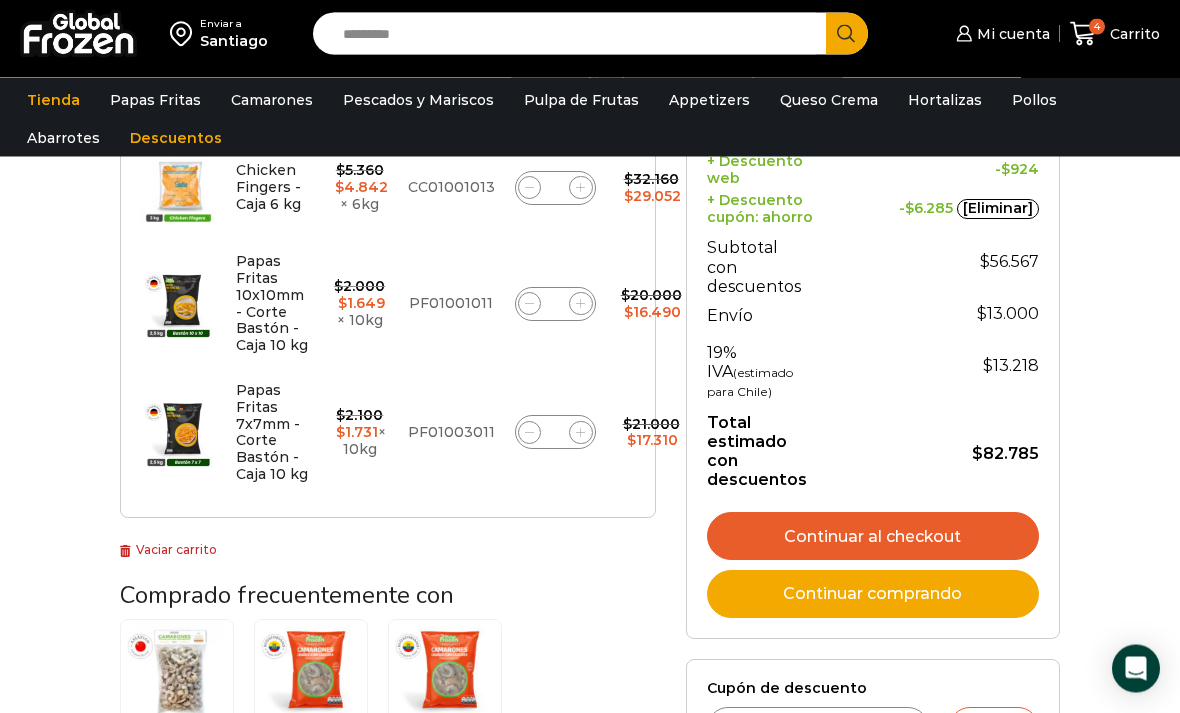 scroll, scrollTop: 522, scrollLeft: 0, axis: vertical 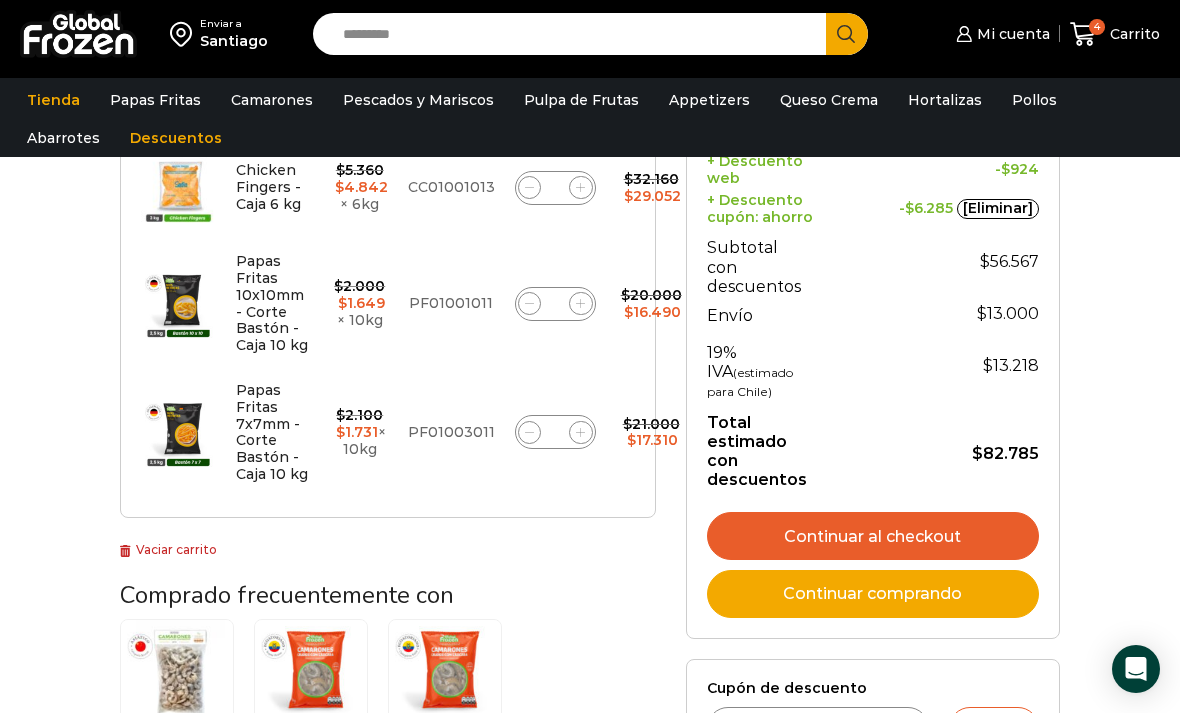 click 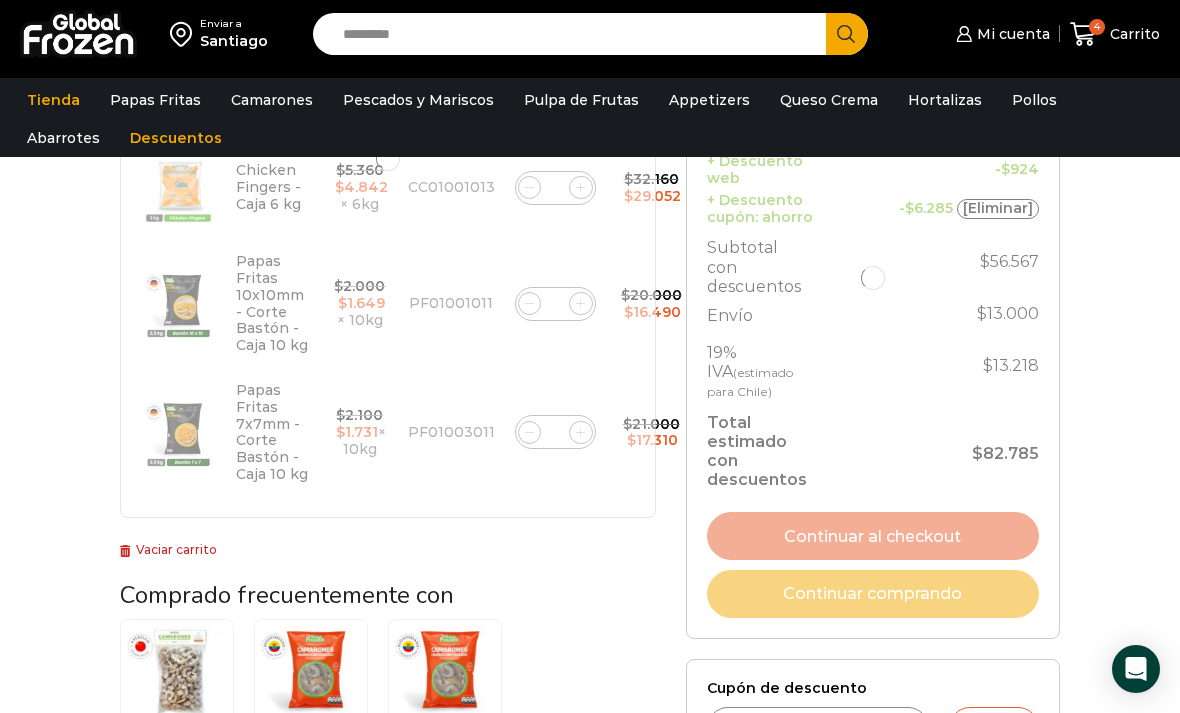 click 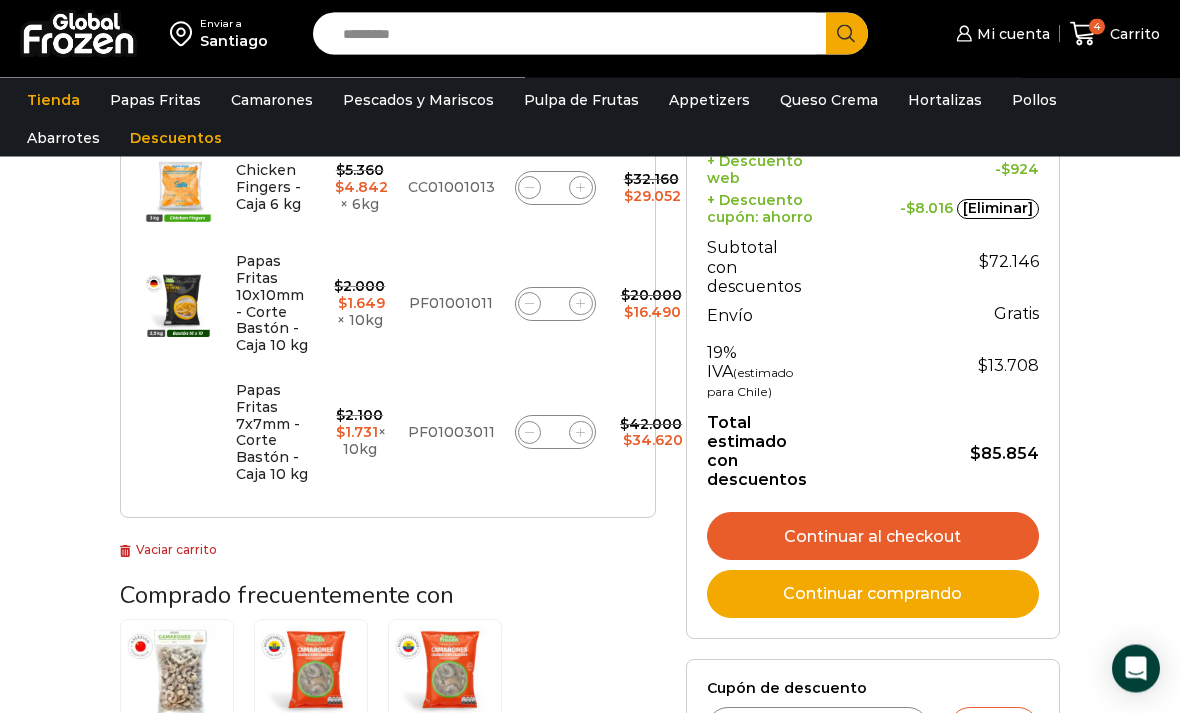 scroll, scrollTop: 523, scrollLeft: 0, axis: vertical 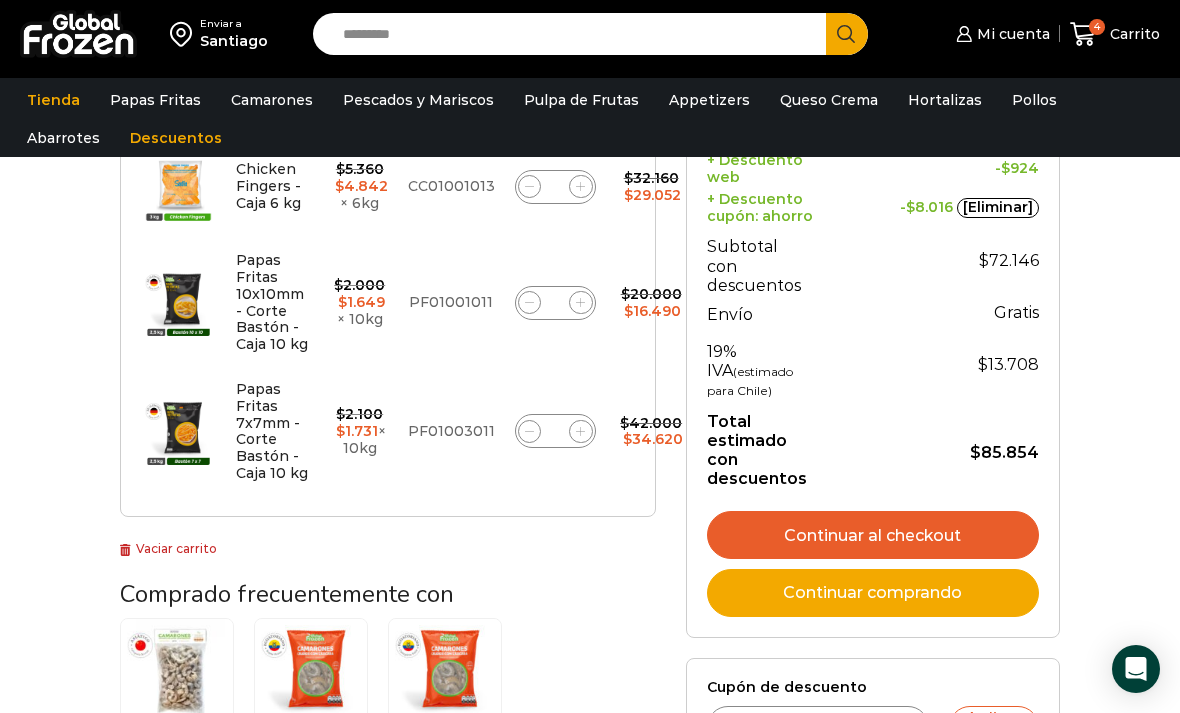 click 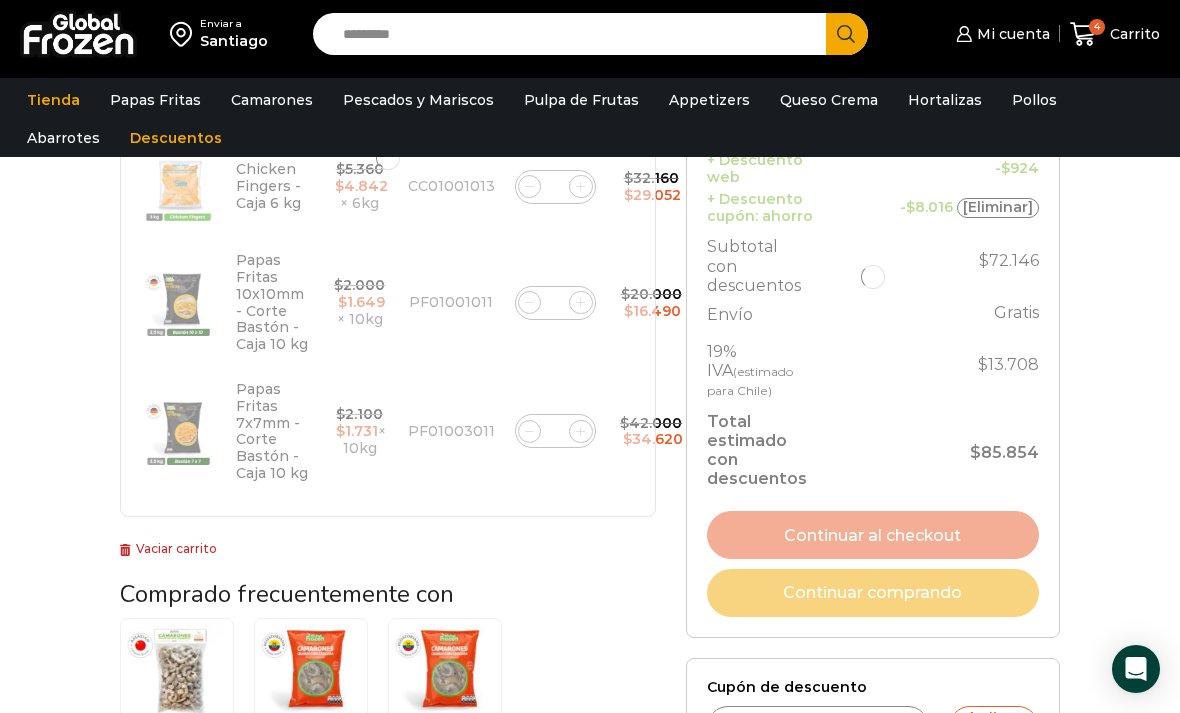 click 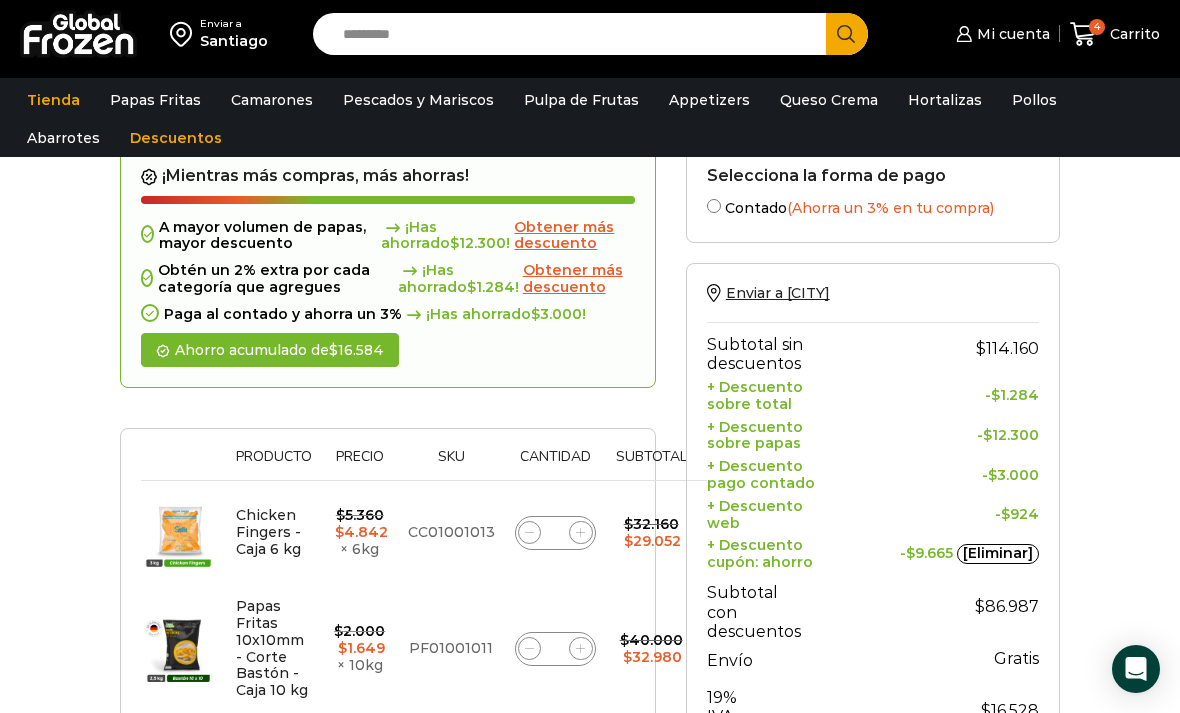 scroll, scrollTop: 166, scrollLeft: 0, axis: vertical 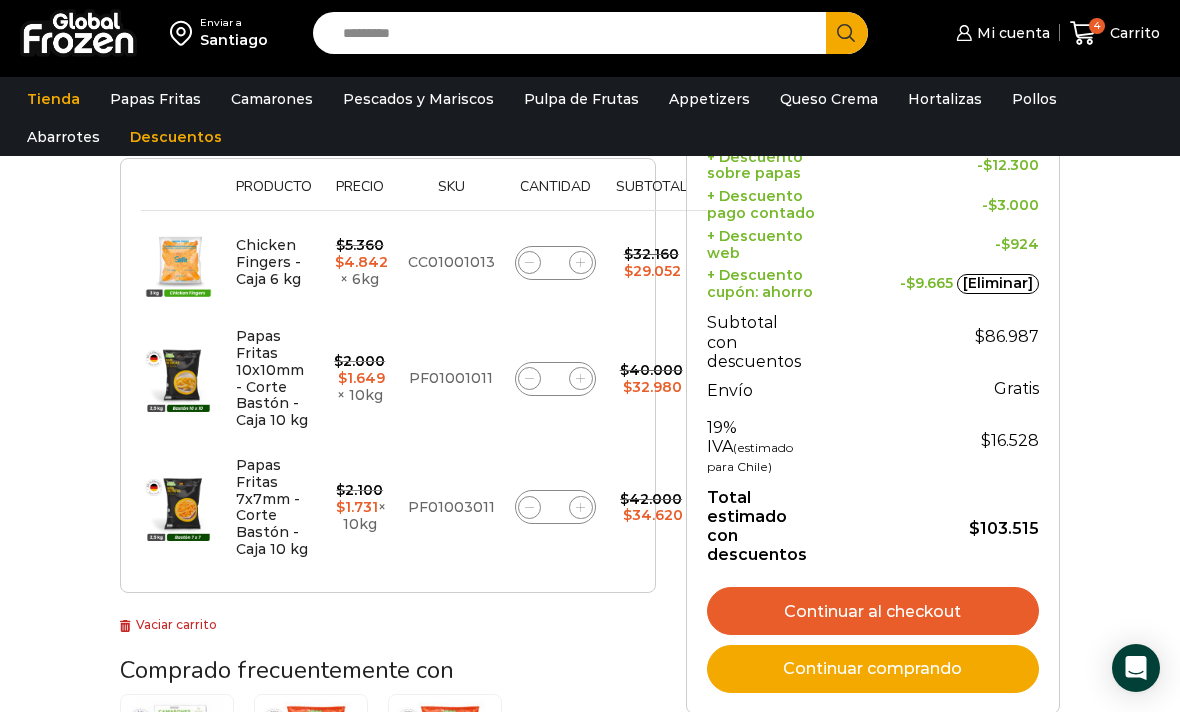 click 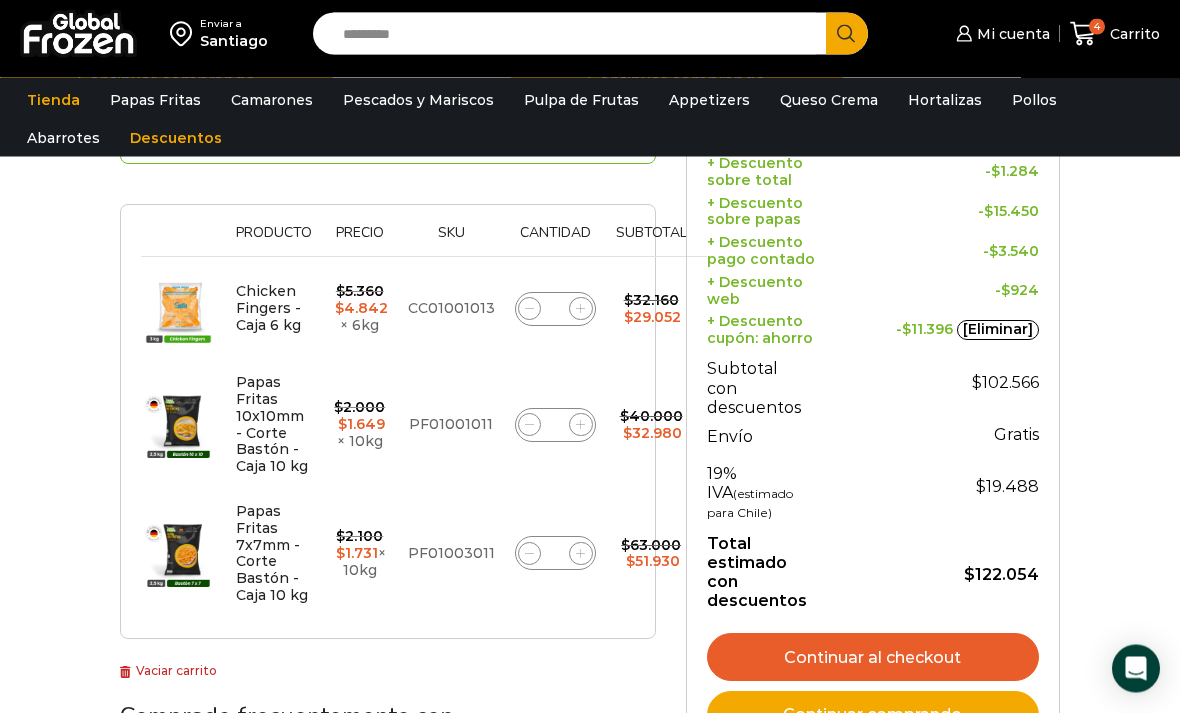 scroll, scrollTop: 401, scrollLeft: 0, axis: vertical 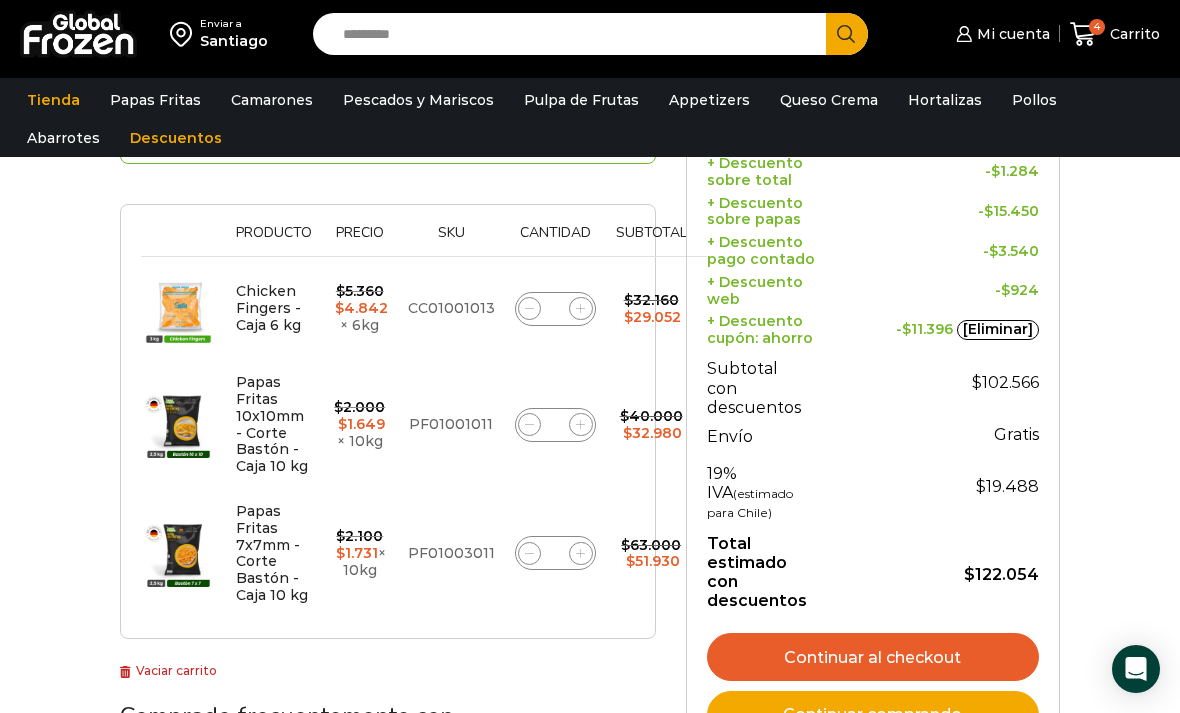 click 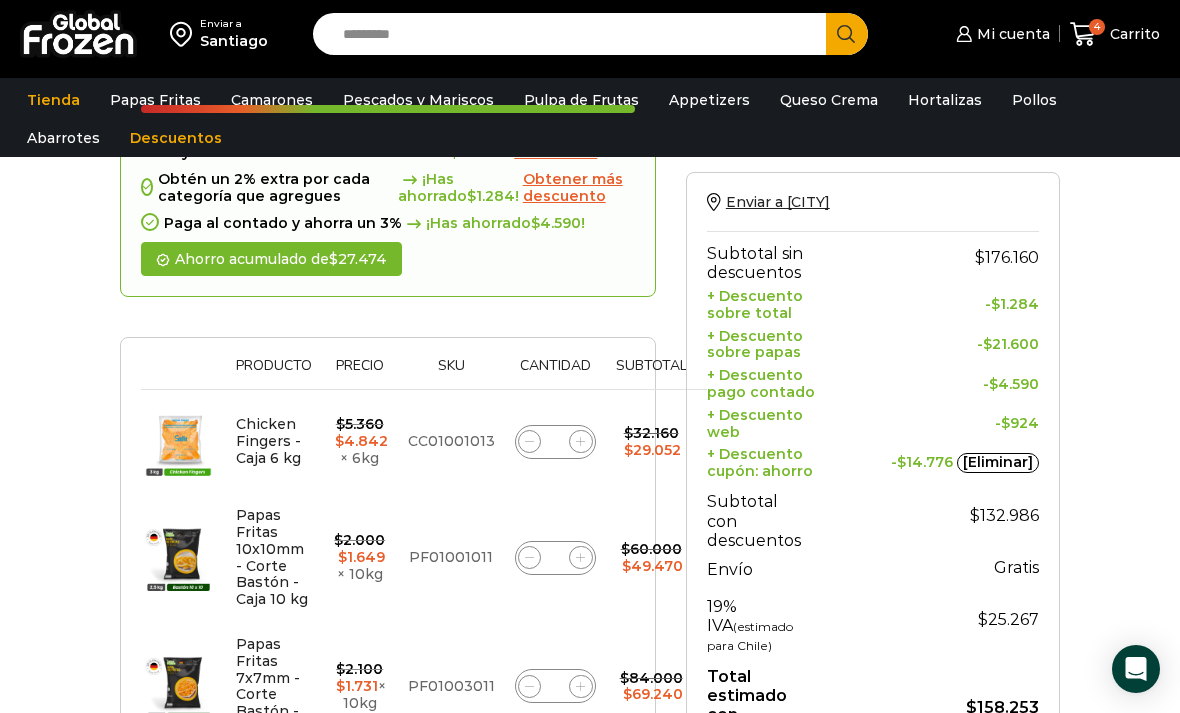 scroll, scrollTop: 375, scrollLeft: 0, axis: vertical 